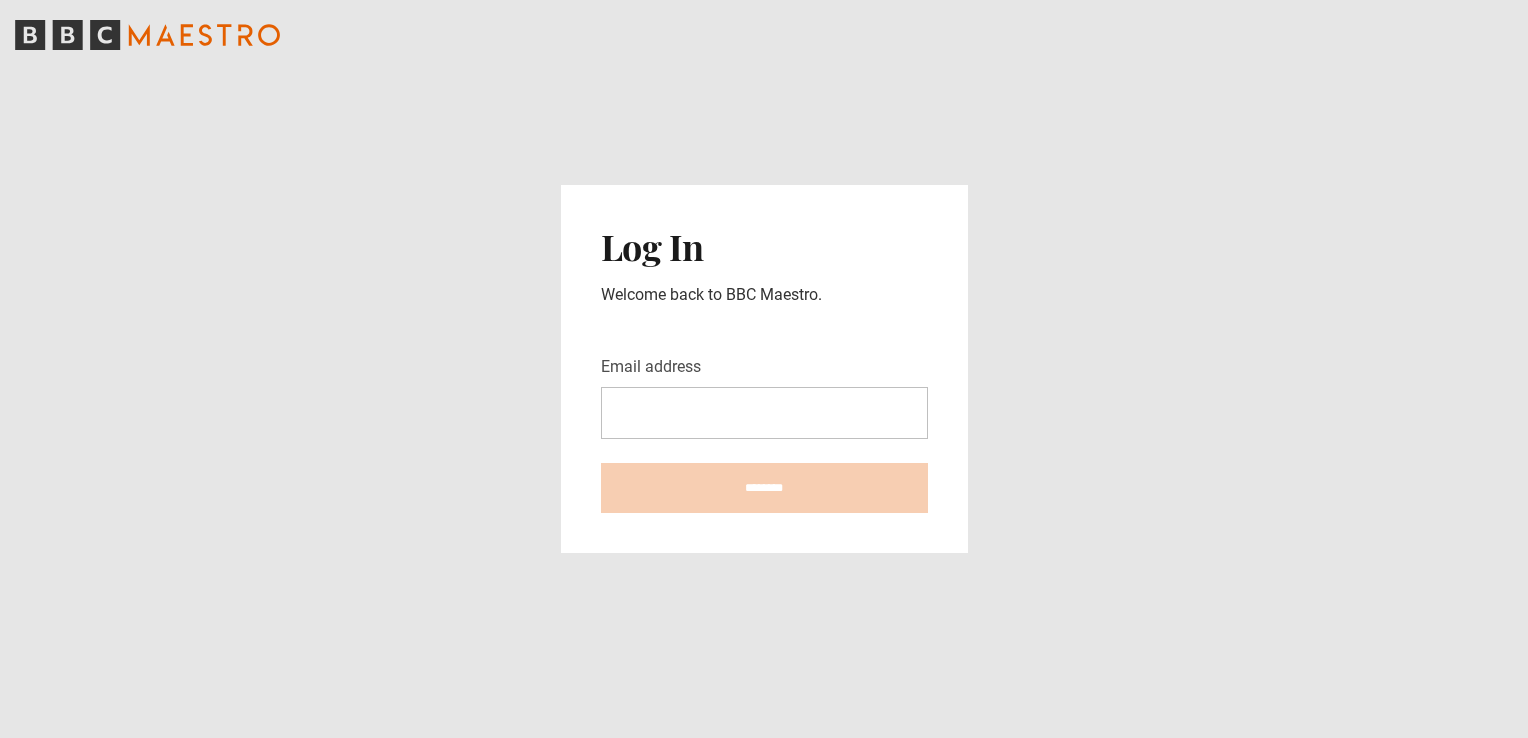 scroll, scrollTop: 0, scrollLeft: 0, axis: both 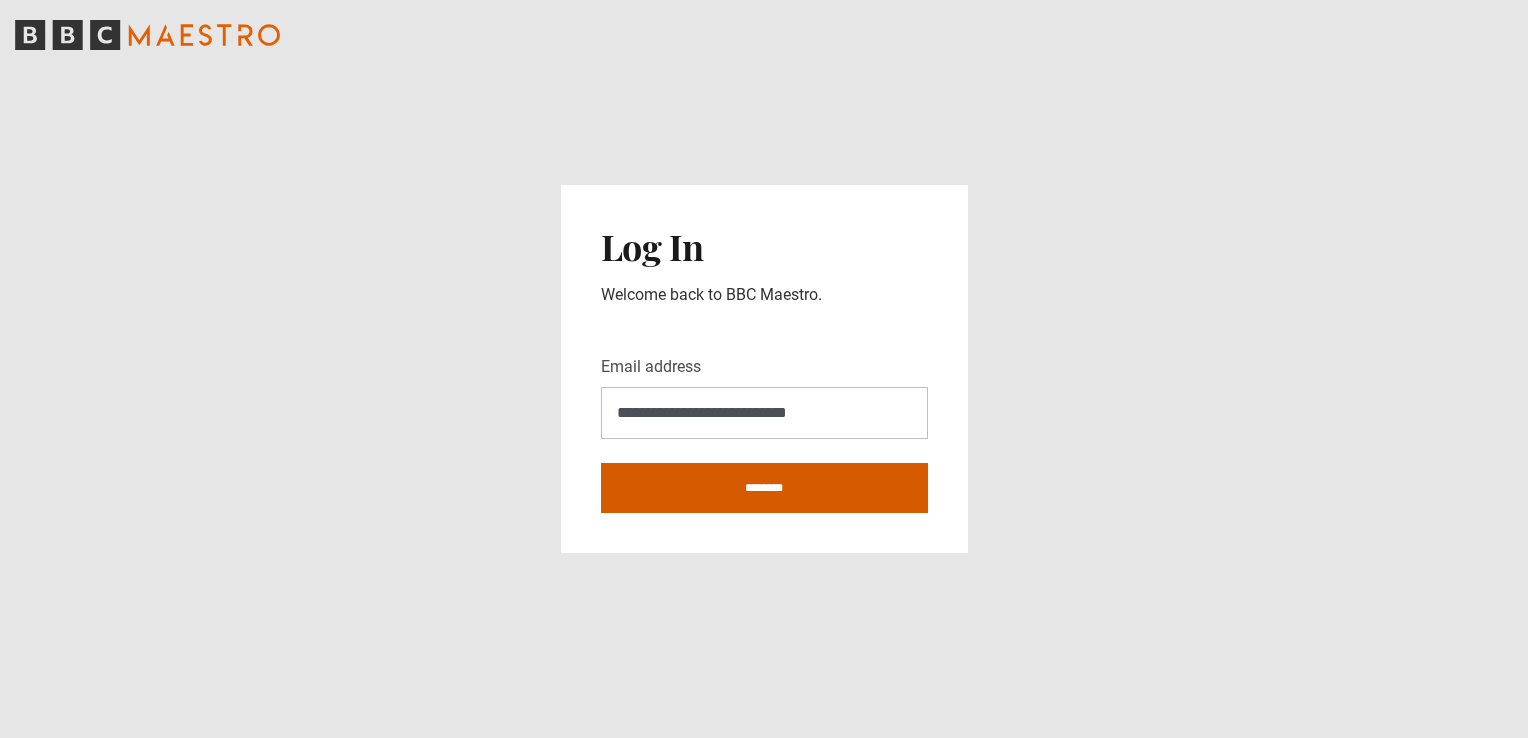 click on "********" at bounding box center (764, 488) 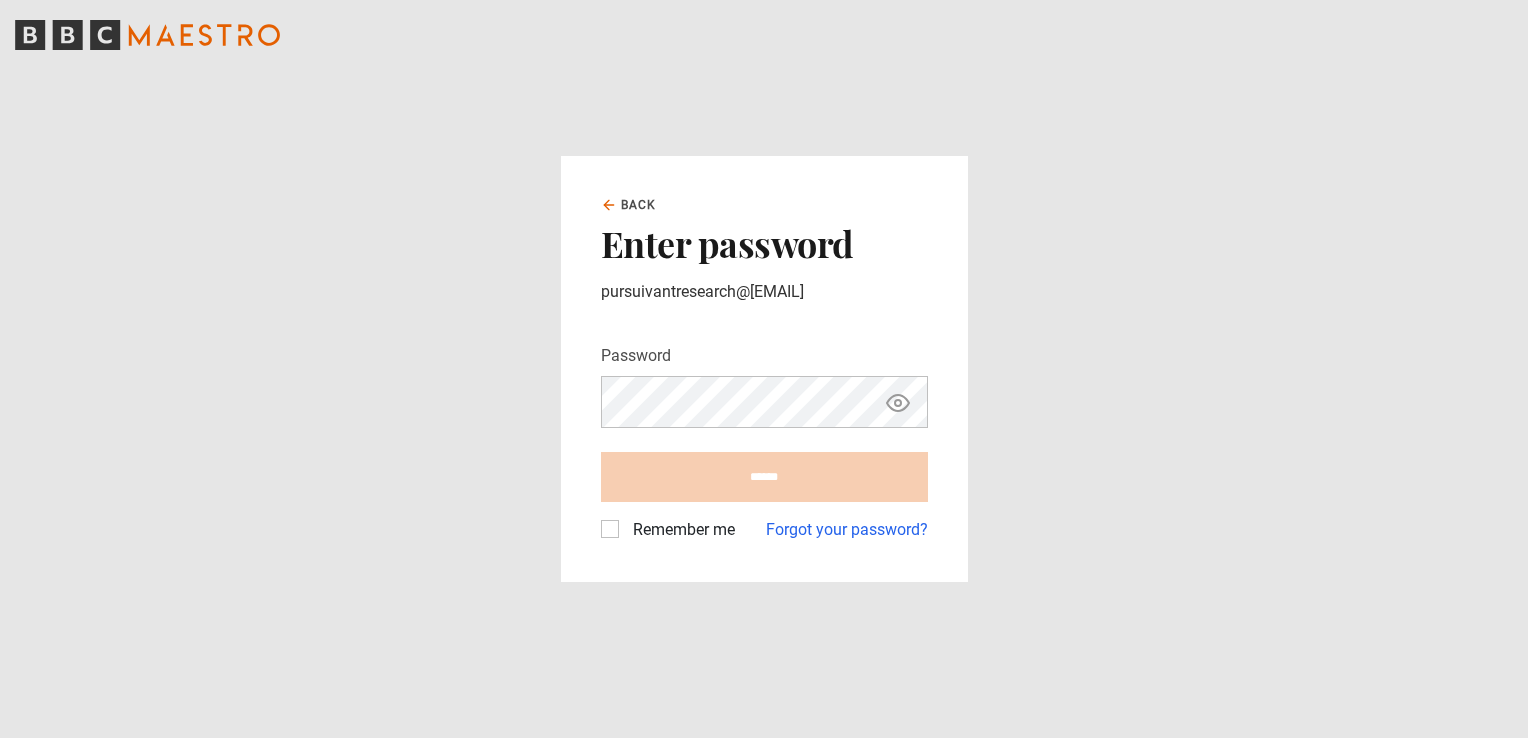 scroll, scrollTop: 0, scrollLeft: 0, axis: both 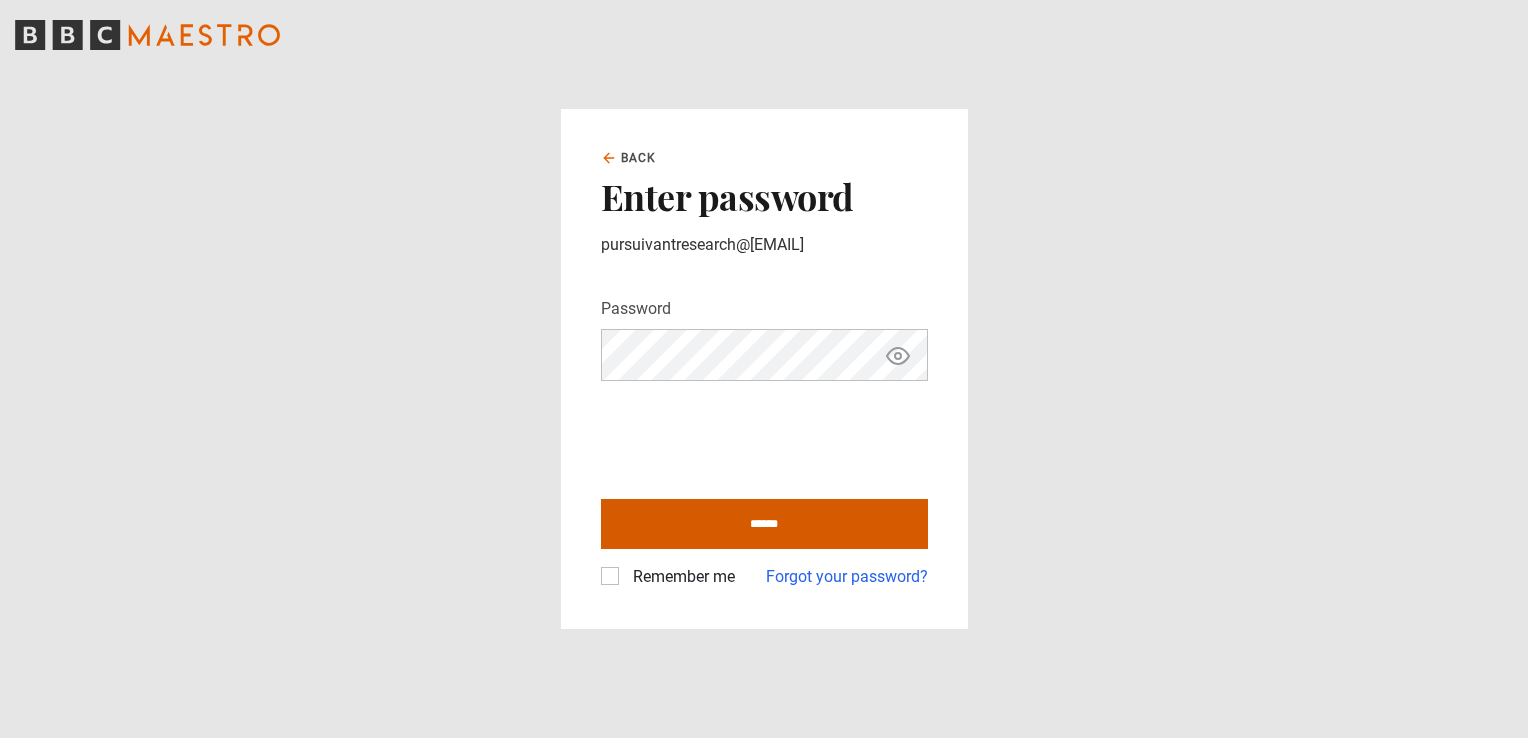 click on "******" at bounding box center (764, 524) 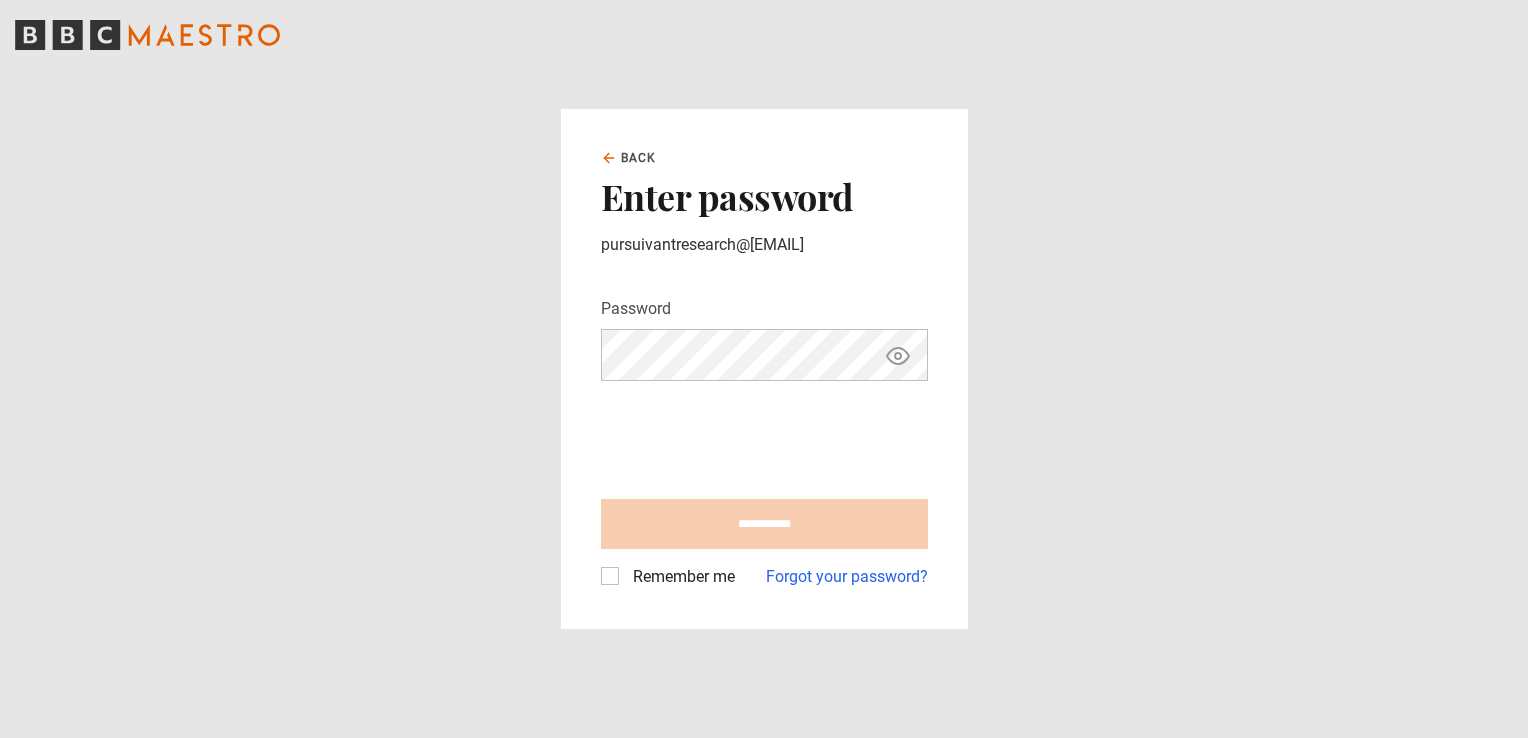 type on "**********" 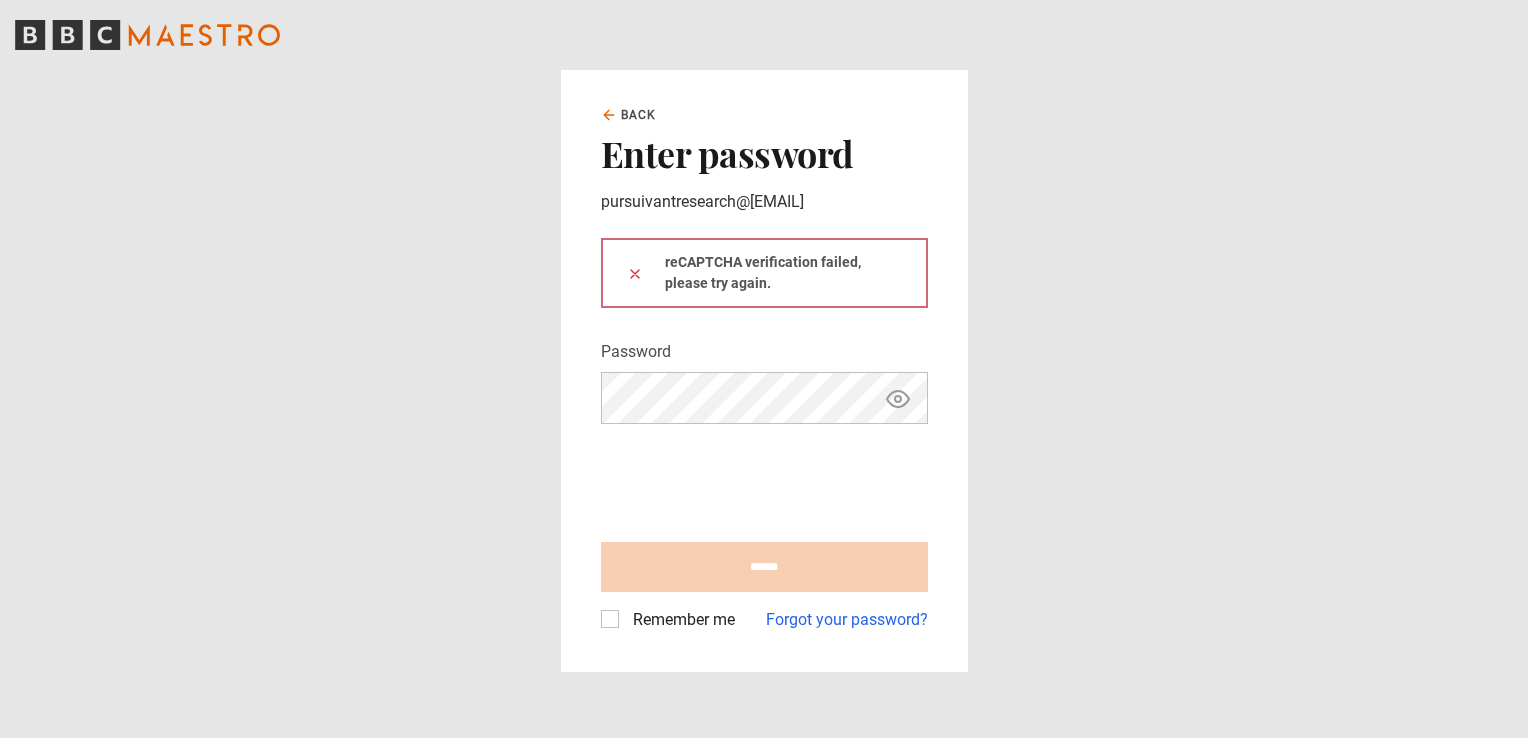 scroll, scrollTop: 0, scrollLeft: 0, axis: both 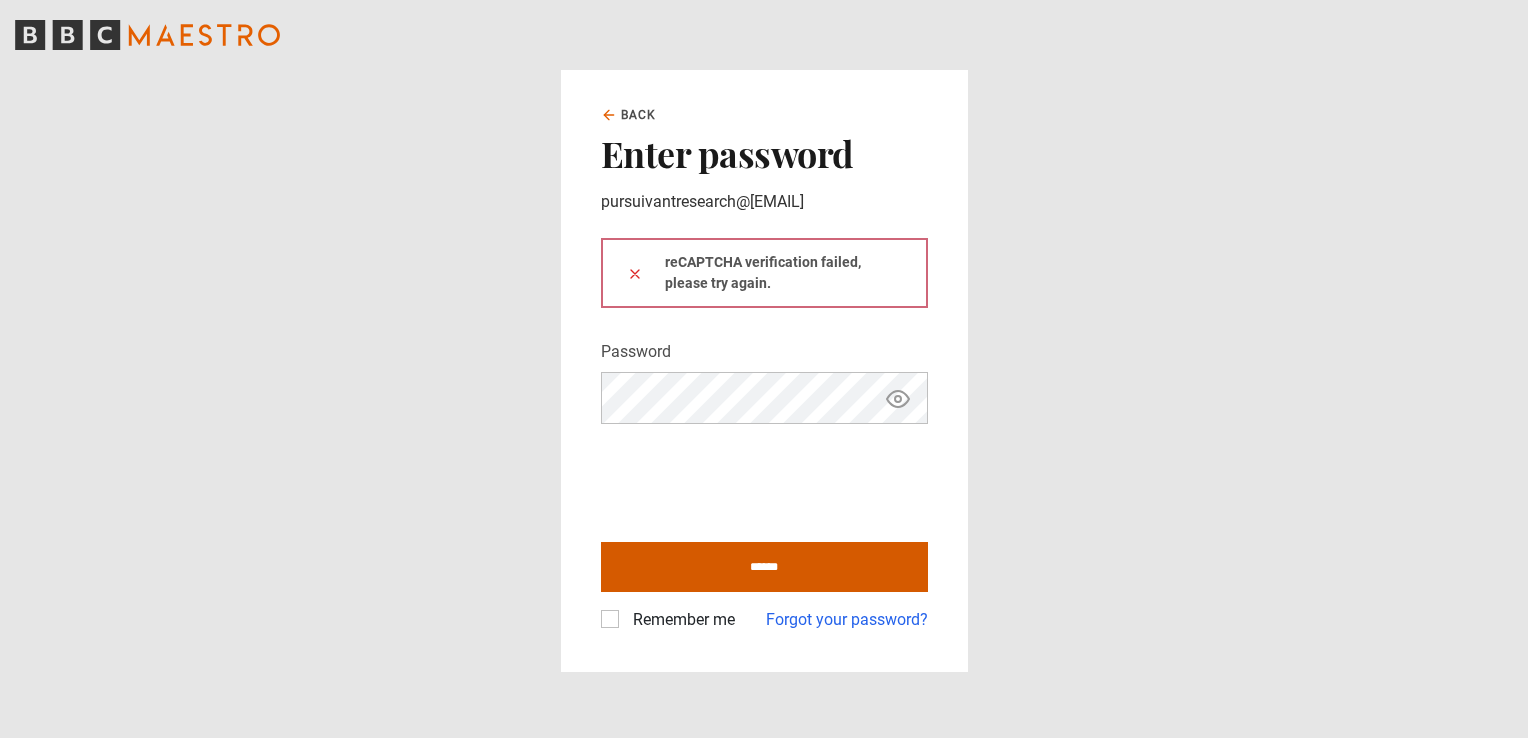 click on "******" at bounding box center (764, 567) 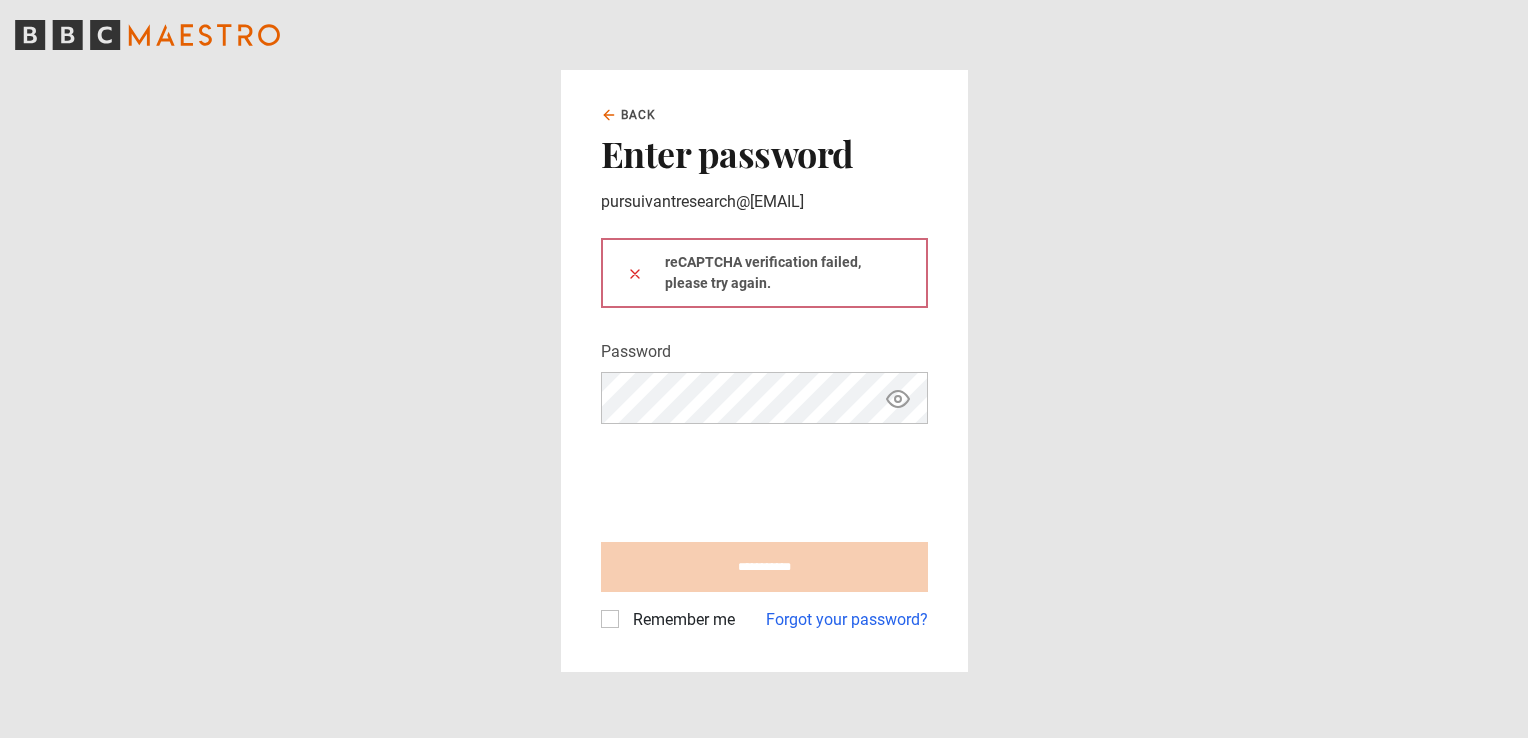 type on "**********" 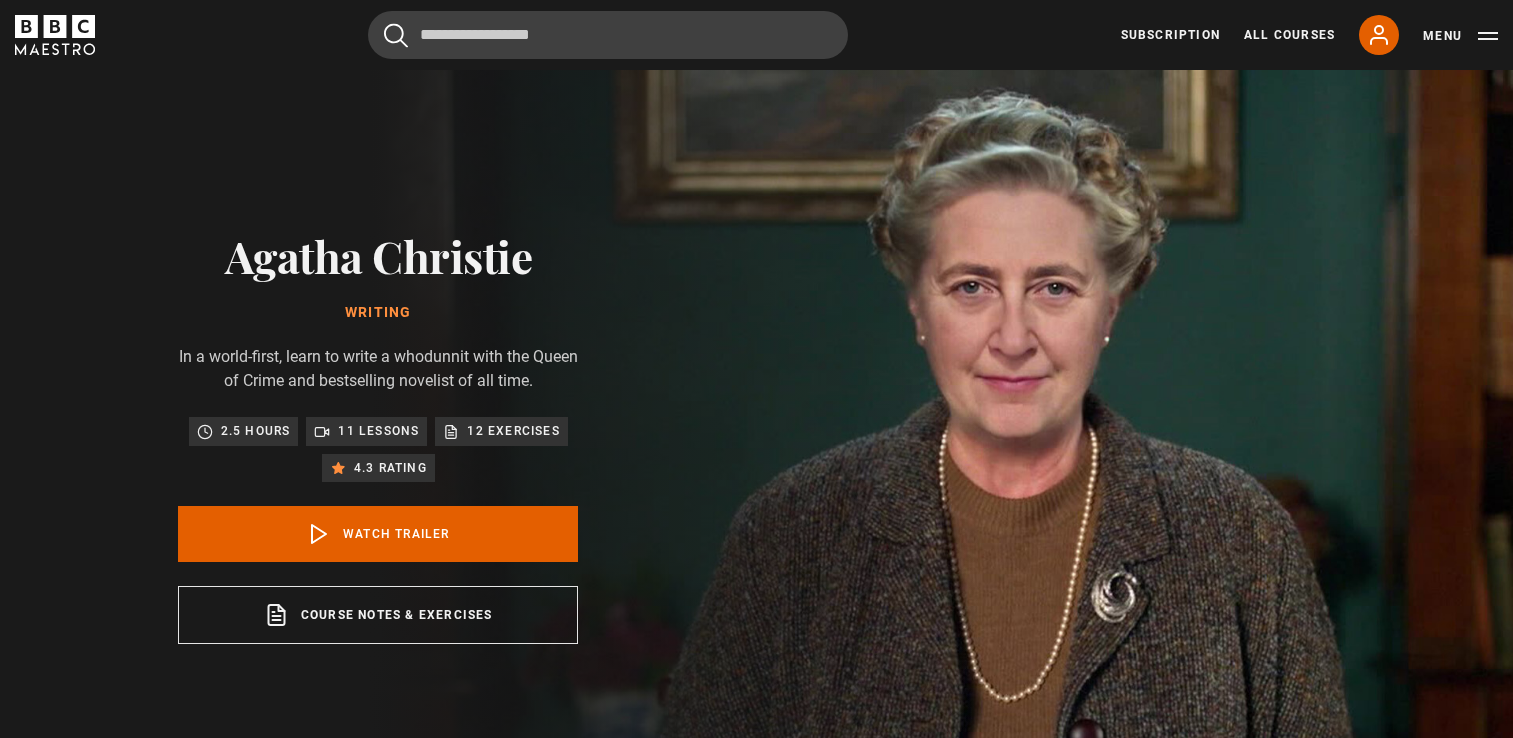 scroll, scrollTop: 0, scrollLeft: 0, axis: both 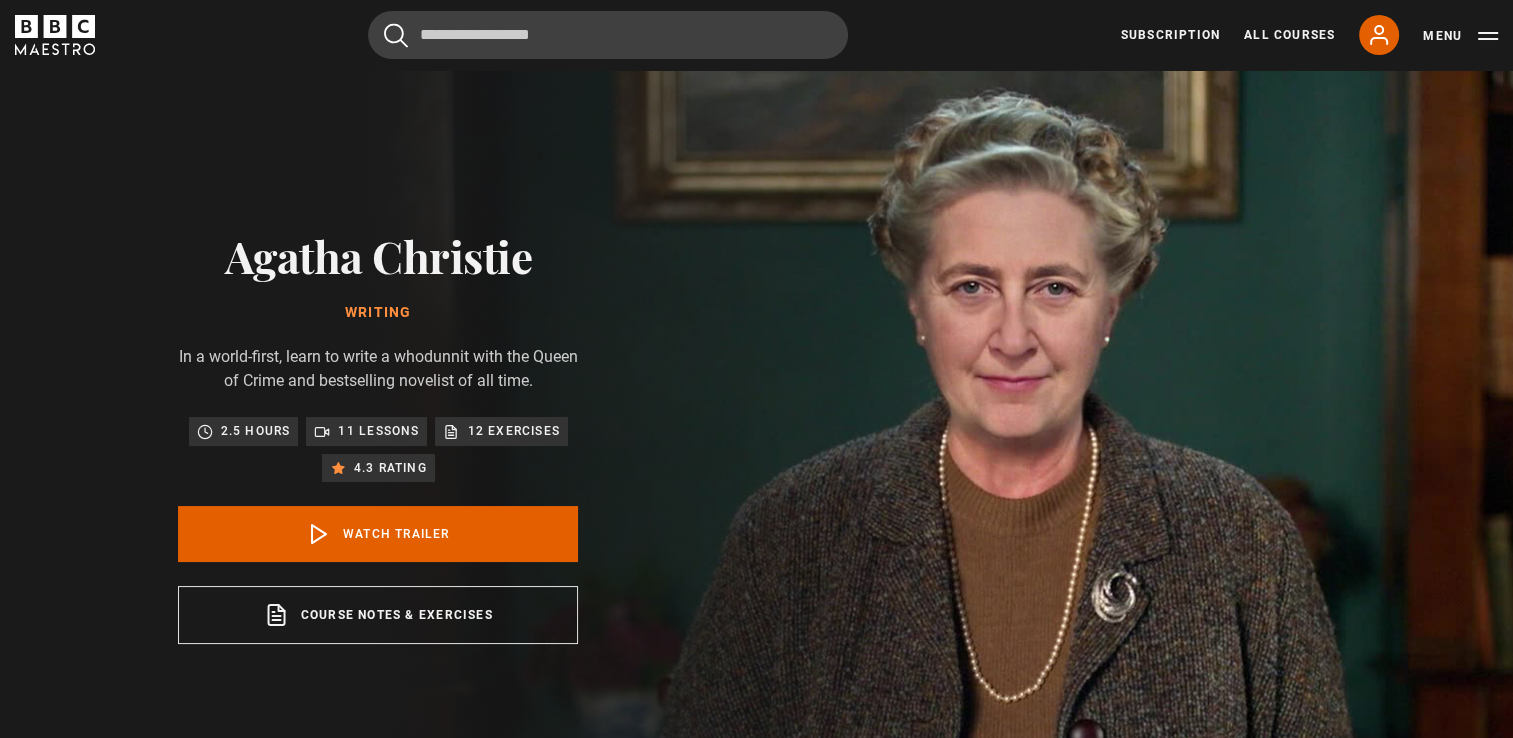 click on "12
exercises" at bounding box center [513, 431] 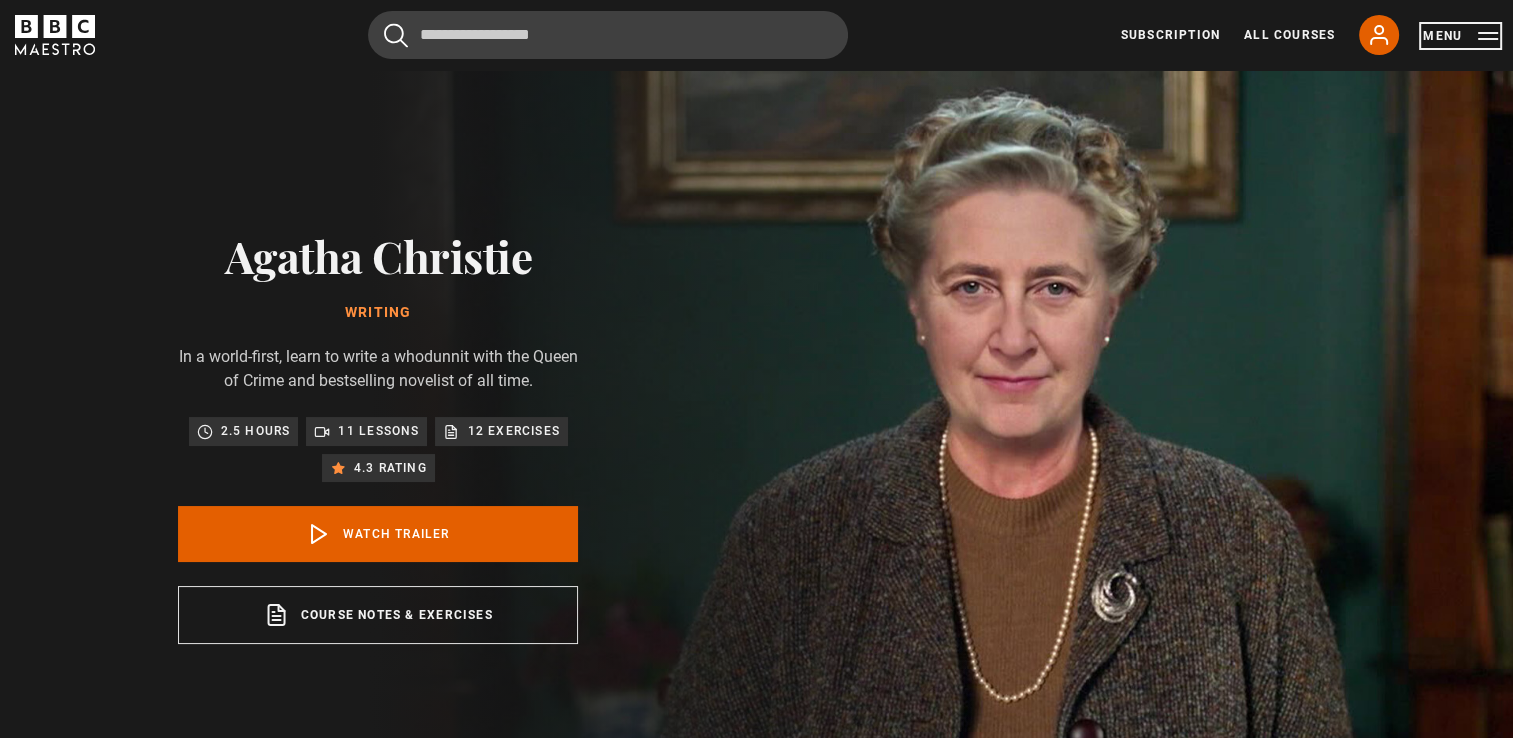 click on "Menu" at bounding box center [1460, 36] 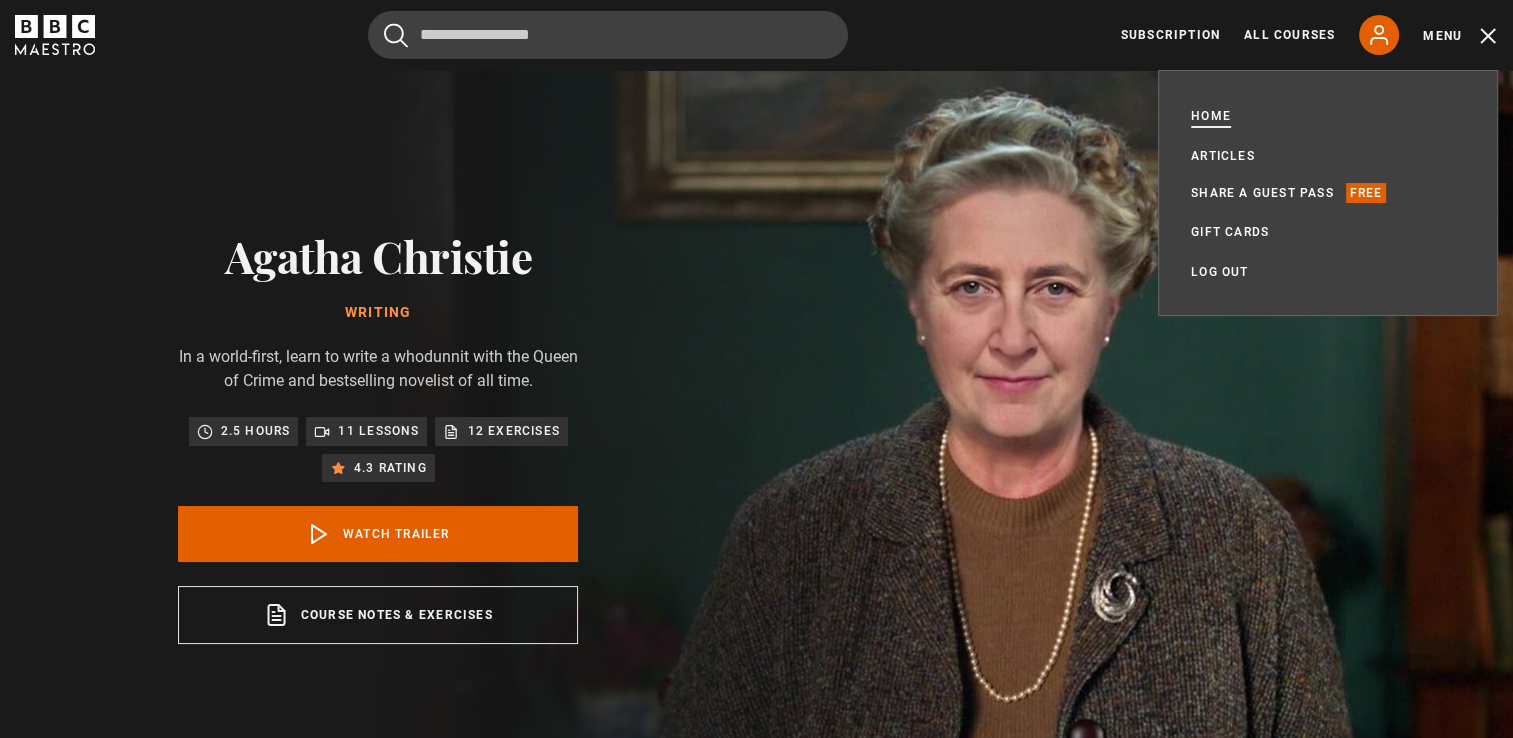 click on "Home" at bounding box center [1211, 116] 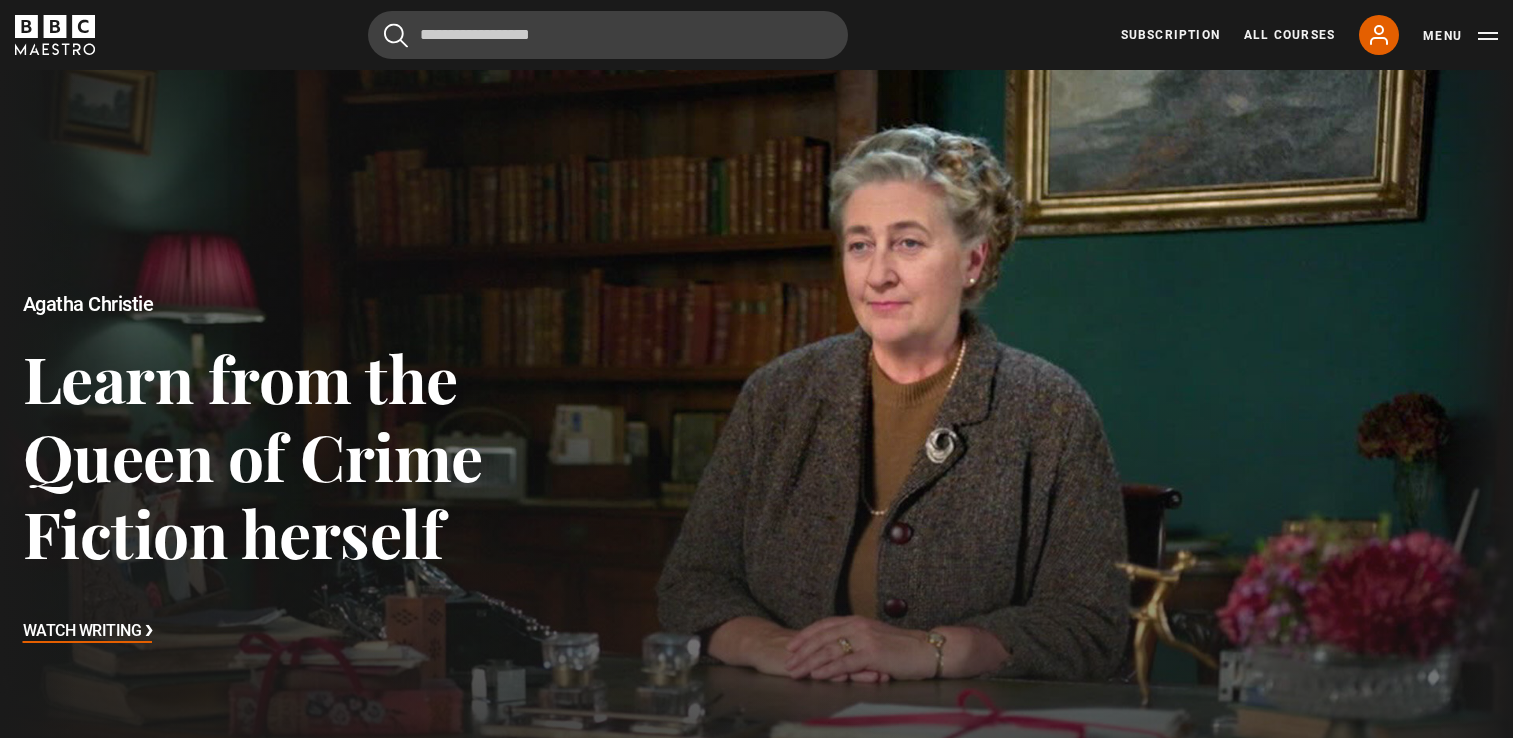 scroll, scrollTop: 0, scrollLeft: 0, axis: both 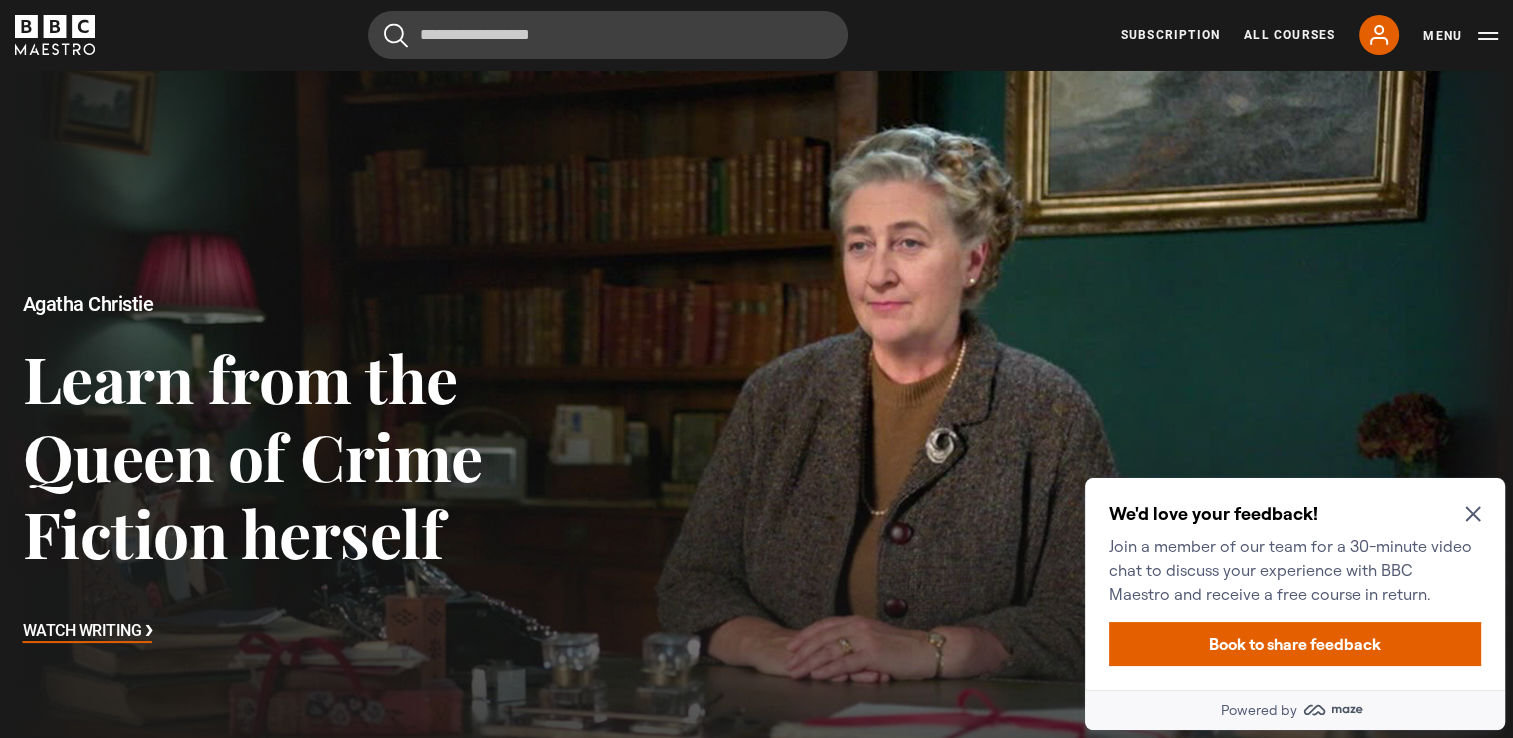 click 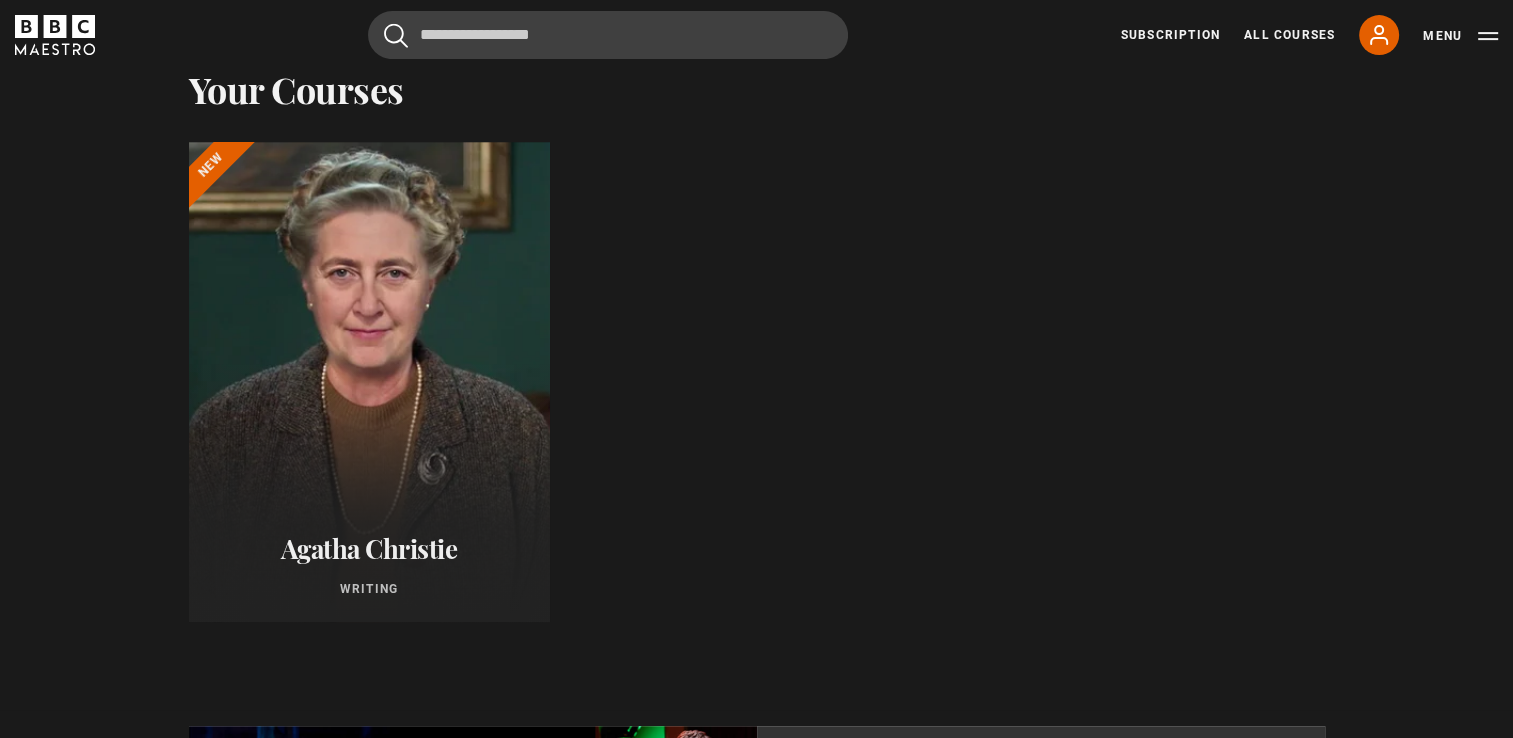 scroll, scrollTop: 746, scrollLeft: 0, axis: vertical 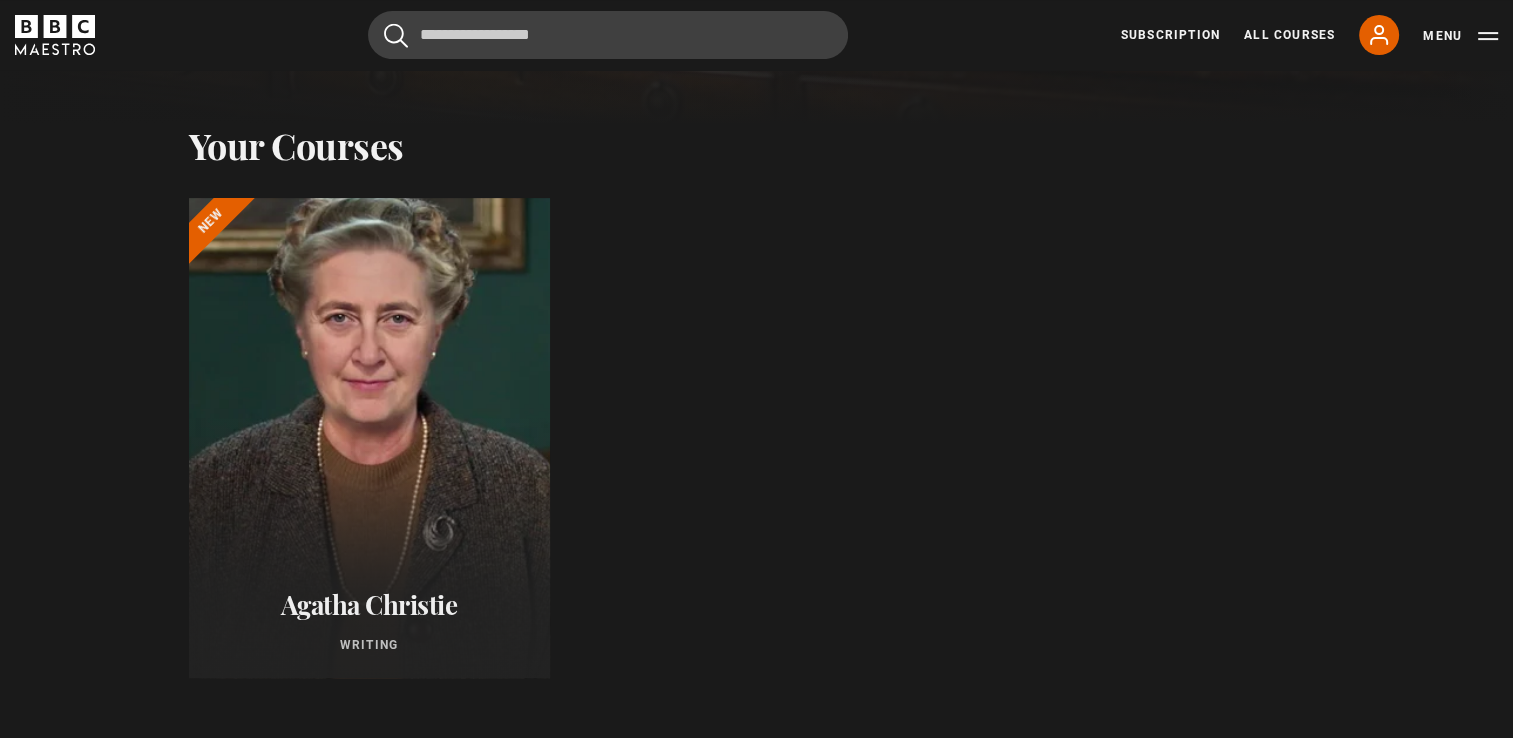 click at bounding box center (368, 438) 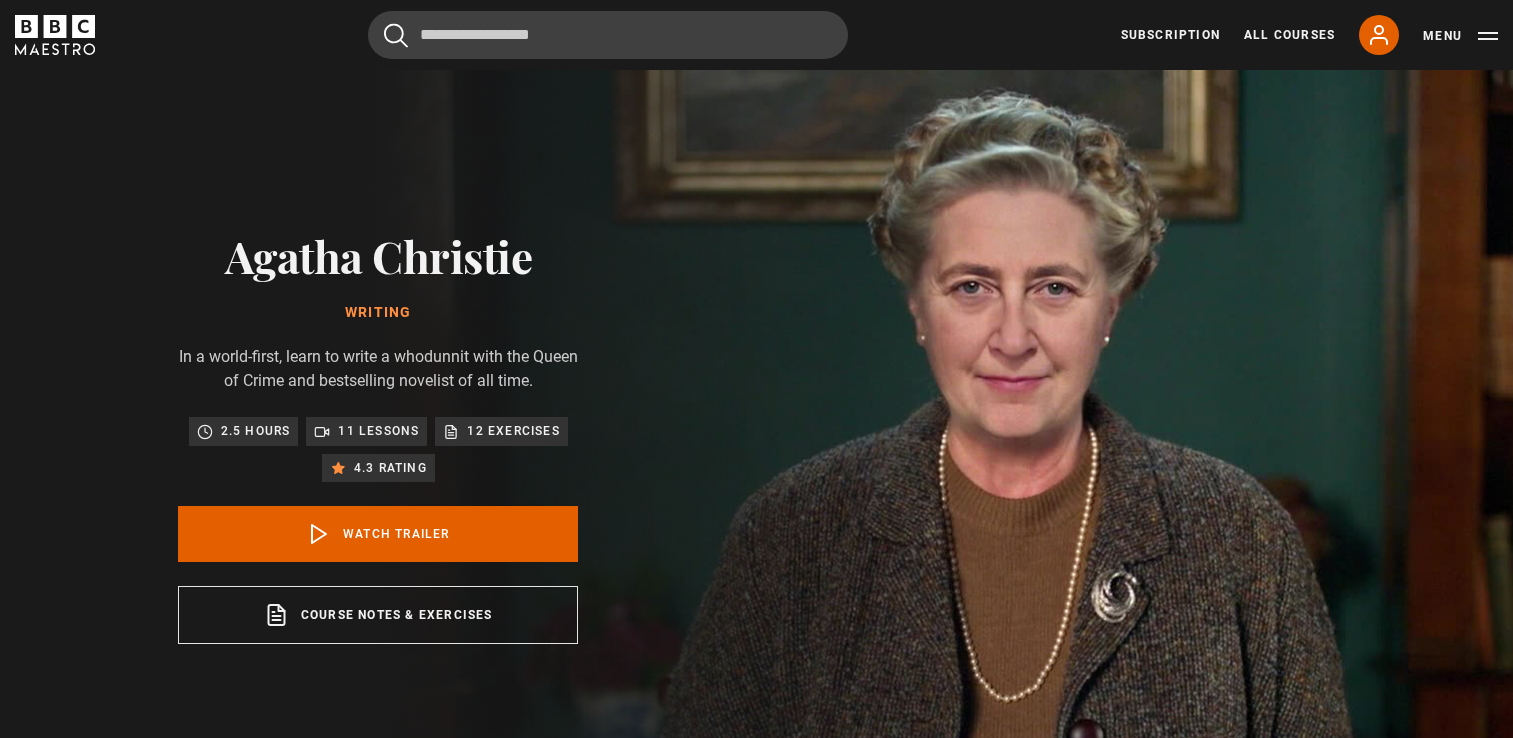 scroll, scrollTop: 0, scrollLeft: 0, axis: both 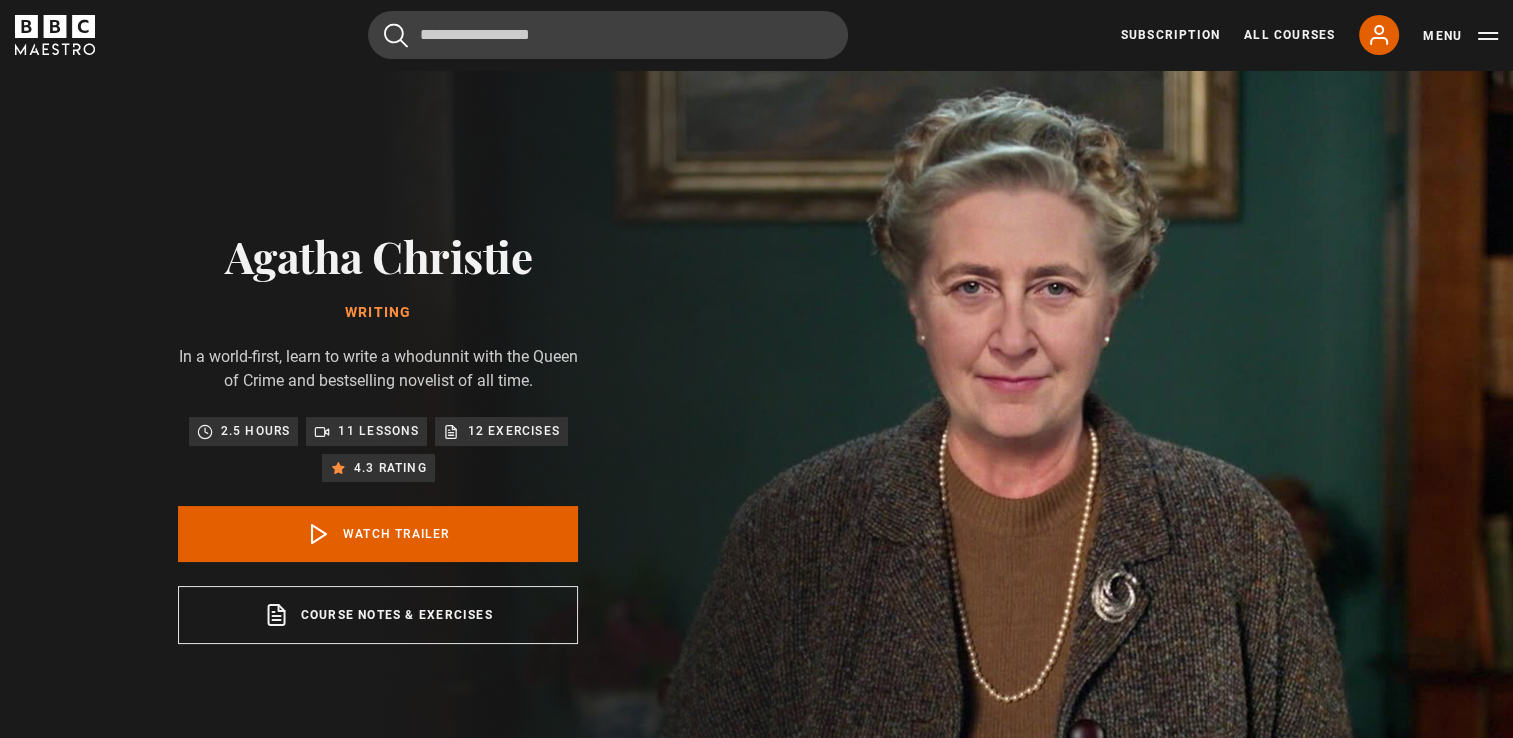 click on "11 lessons" at bounding box center [378, 431] 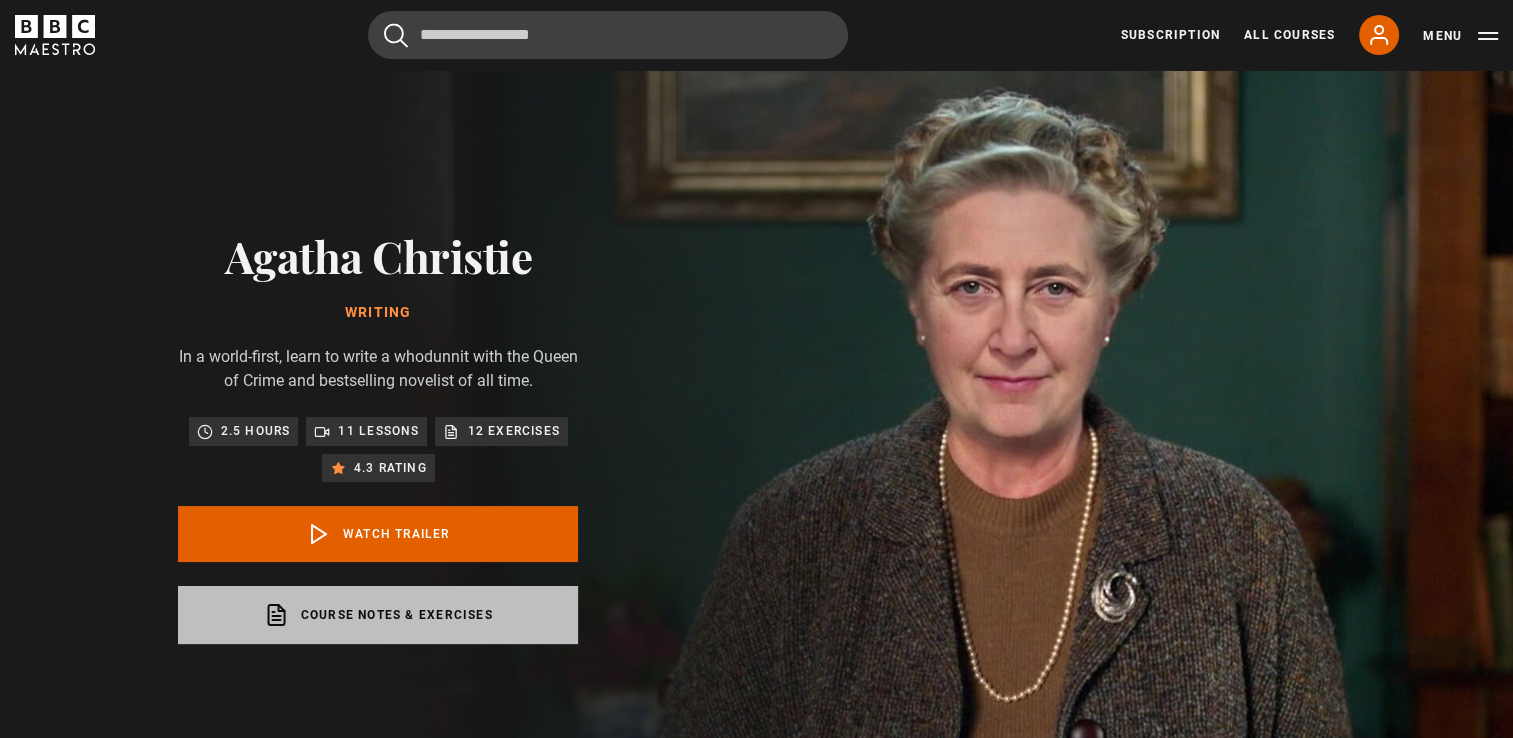 click on "Course notes & exercises
opens in a new tab" at bounding box center [378, 615] 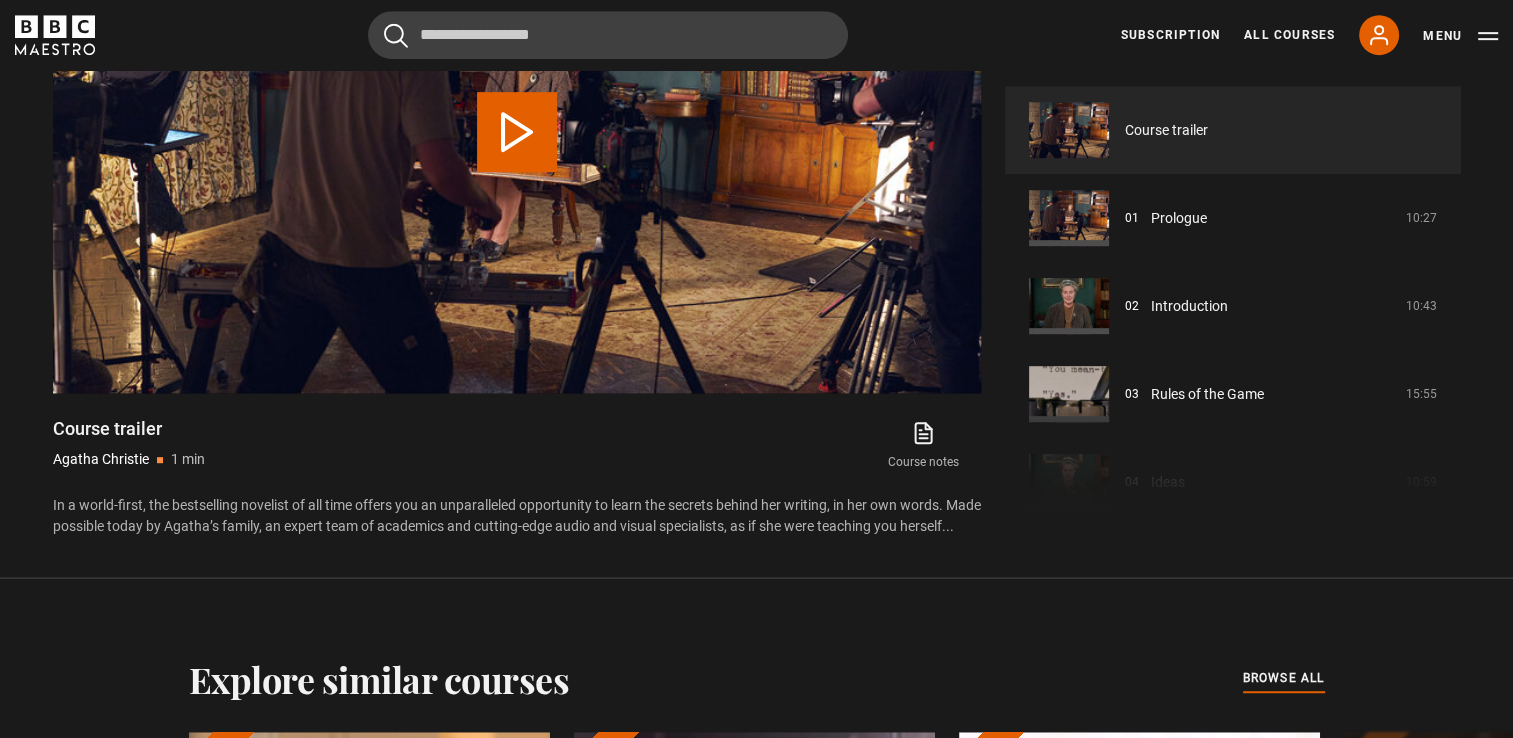 scroll, scrollTop: 989, scrollLeft: 0, axis: vertical 